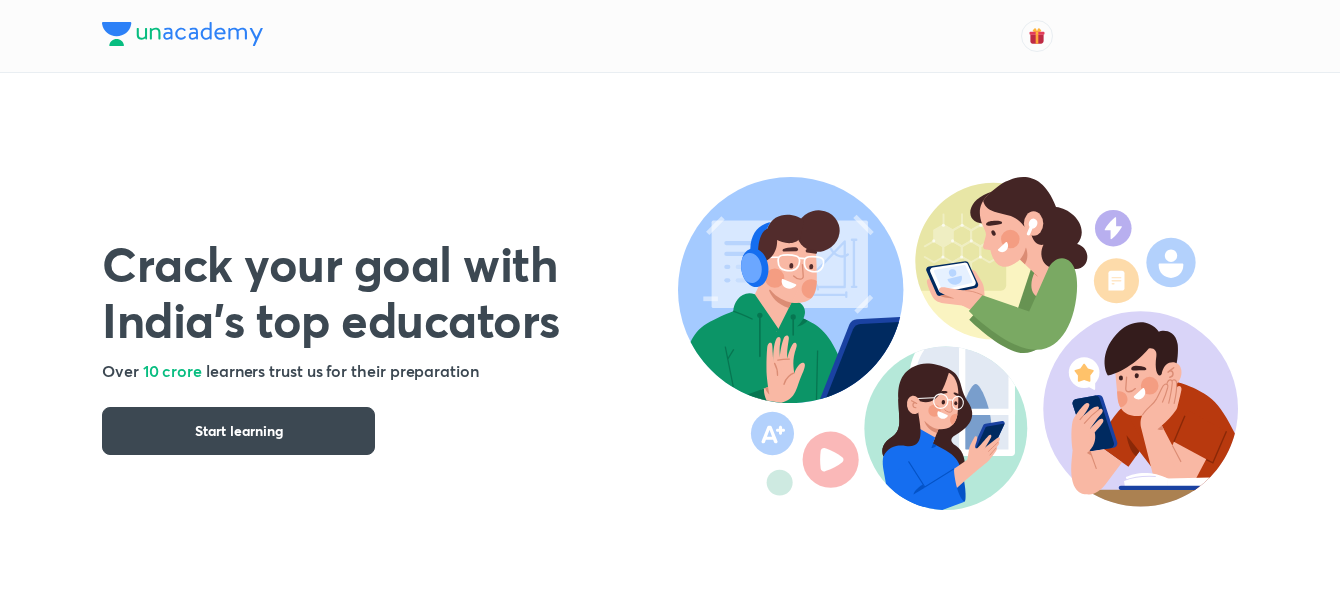 scroll, scrollTop: 0, scrollLeft: 0, axis: both 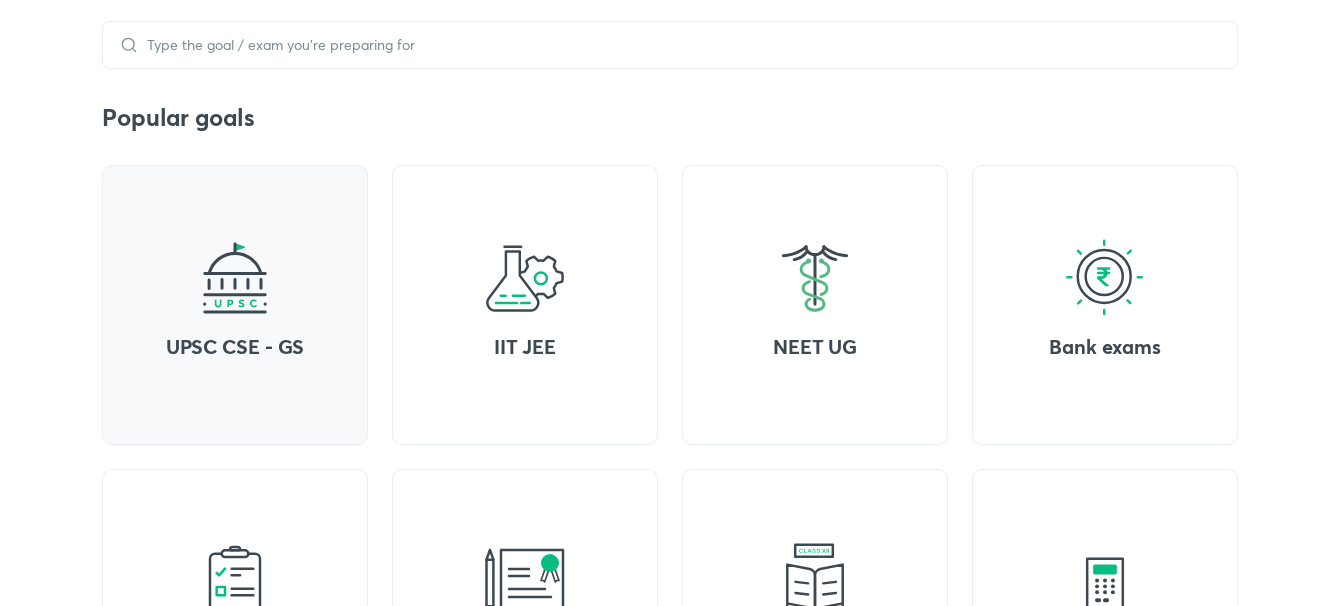 click on "UPSC CSE - GS" at bounding box center (235, 305) 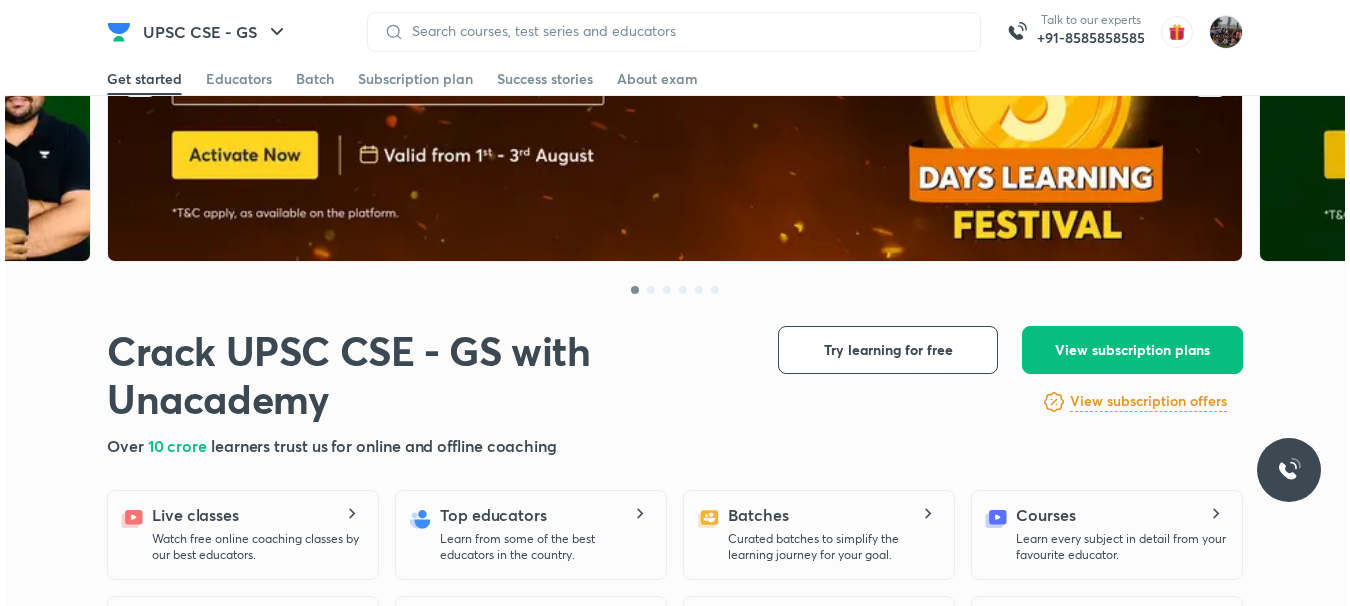 scroll, scrollTop: 200, scrollLeft: 0, axis: vertical 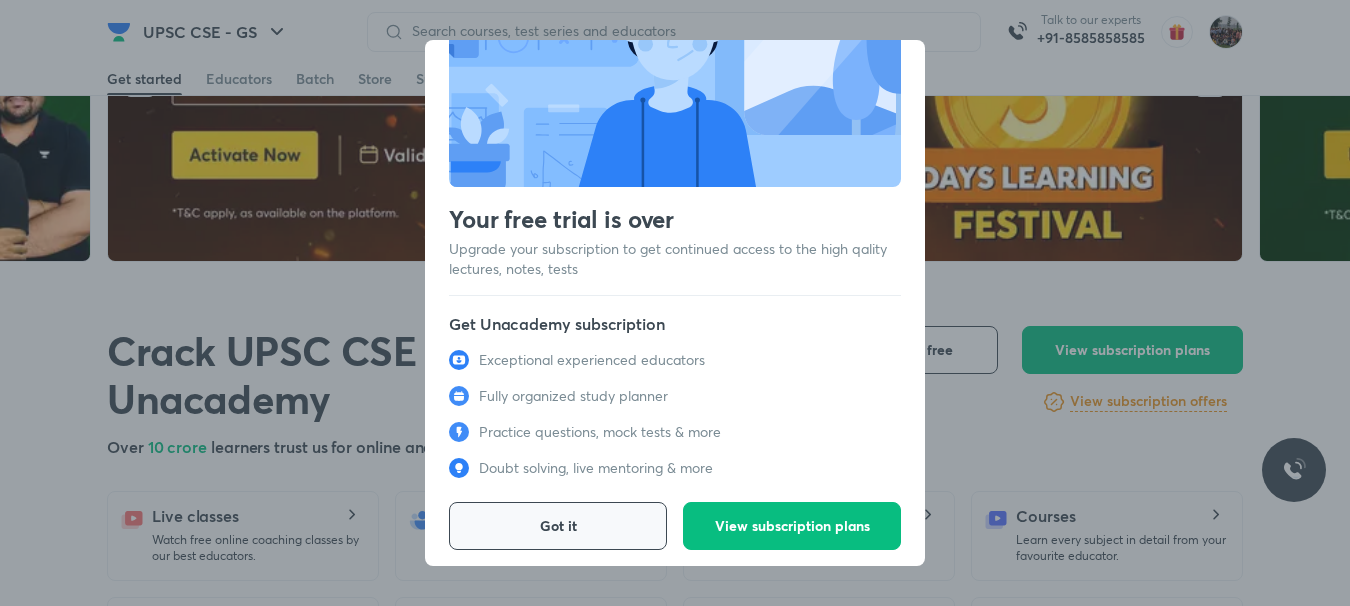 click on "Got it" at bounding box center (558, 526) 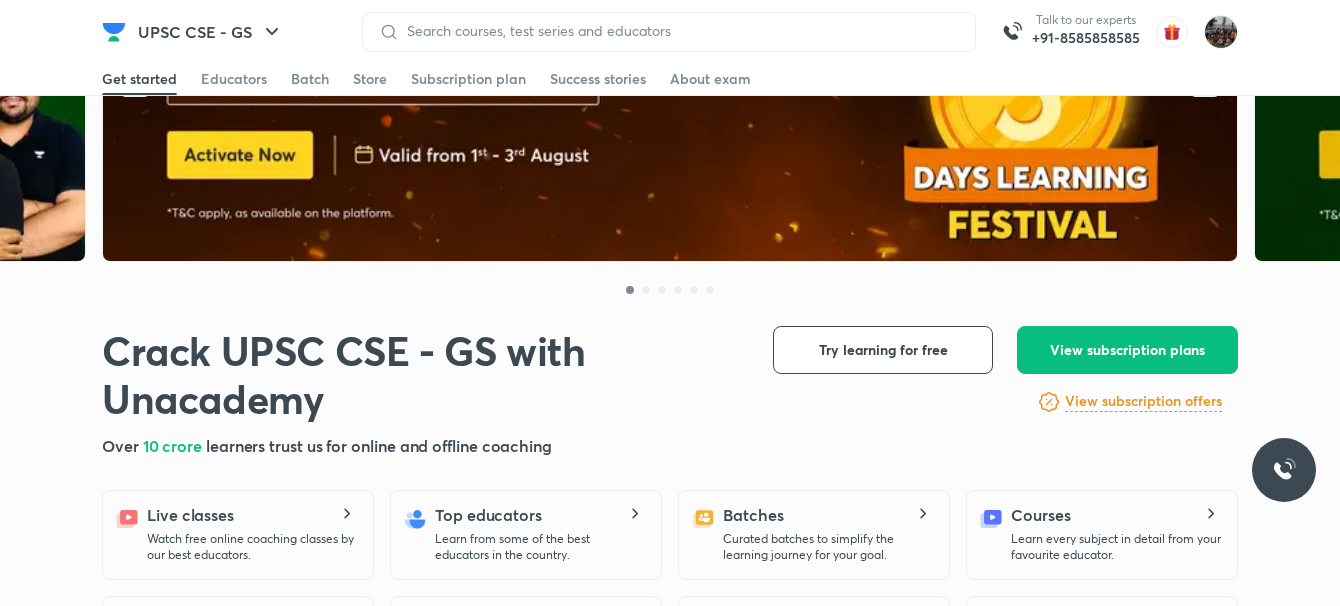 click on "View subscription offers" at bounding box center [1143, 401] 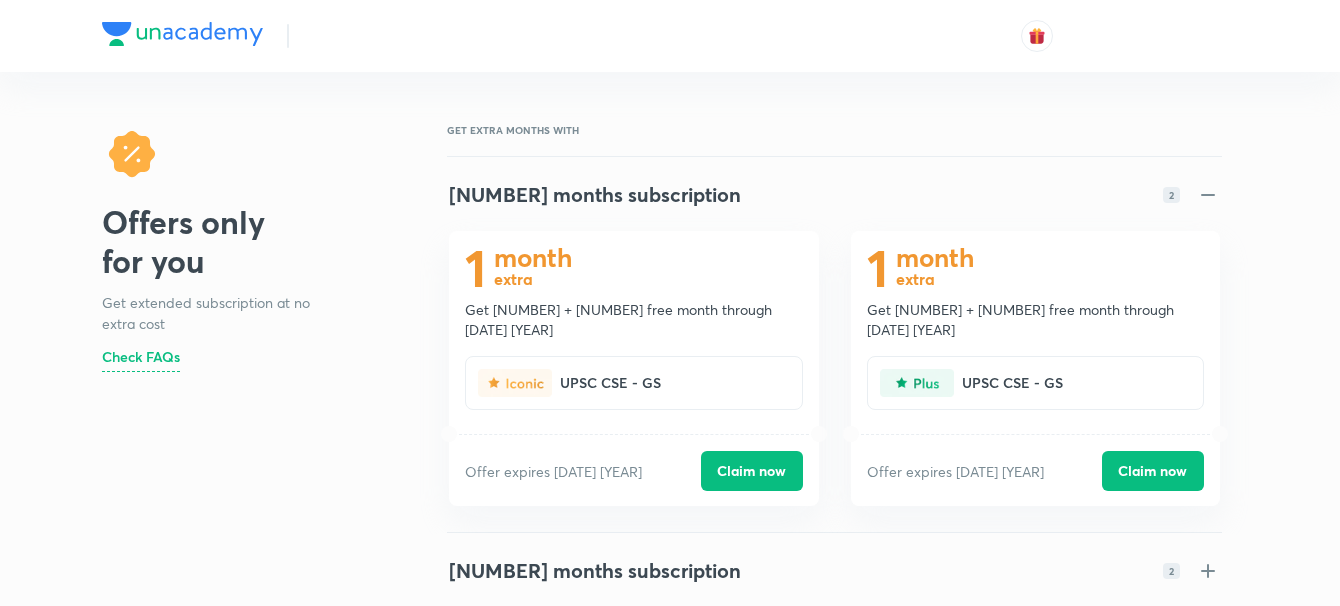 scroll, scrollTop: 0, scrollLeft: 0, axis: both 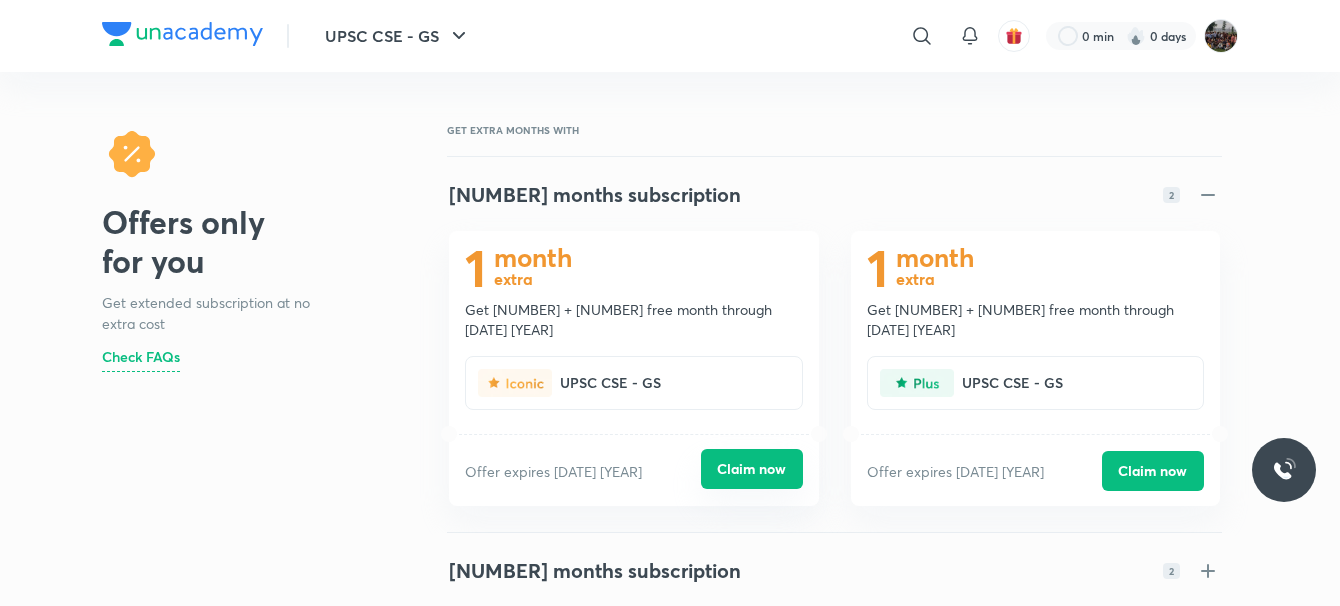 click on "Claim now" at bounding box center (752, 469) 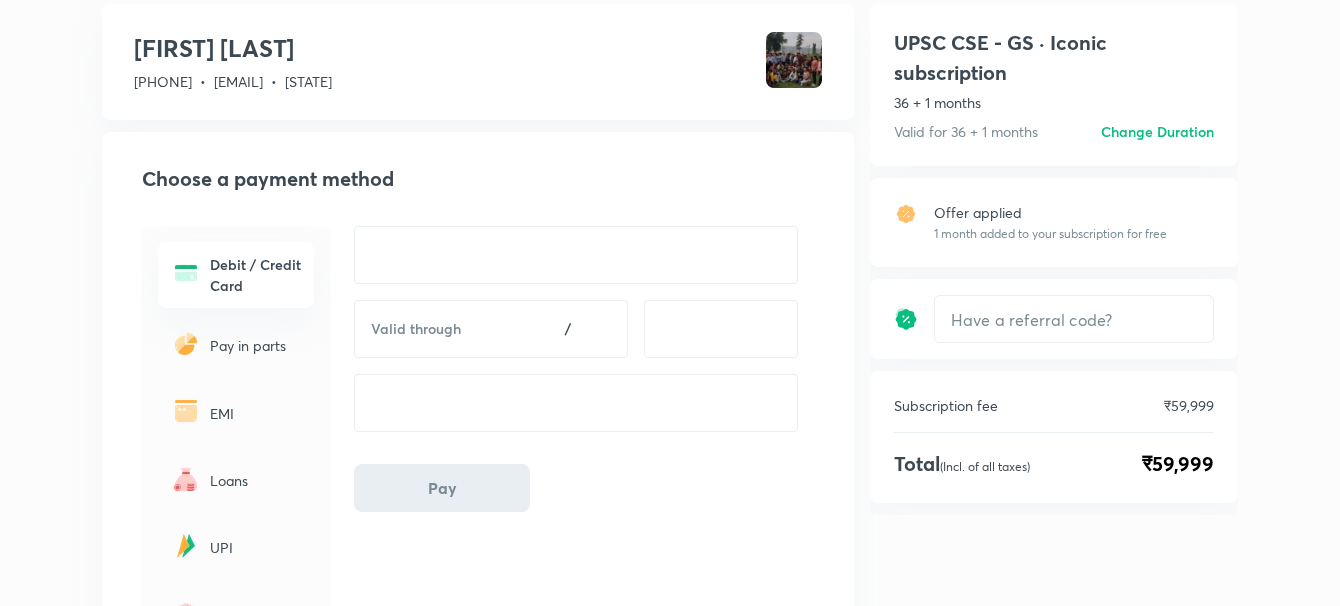 scroll, scrollTop: 0, scrollLeft: 0, axis: both 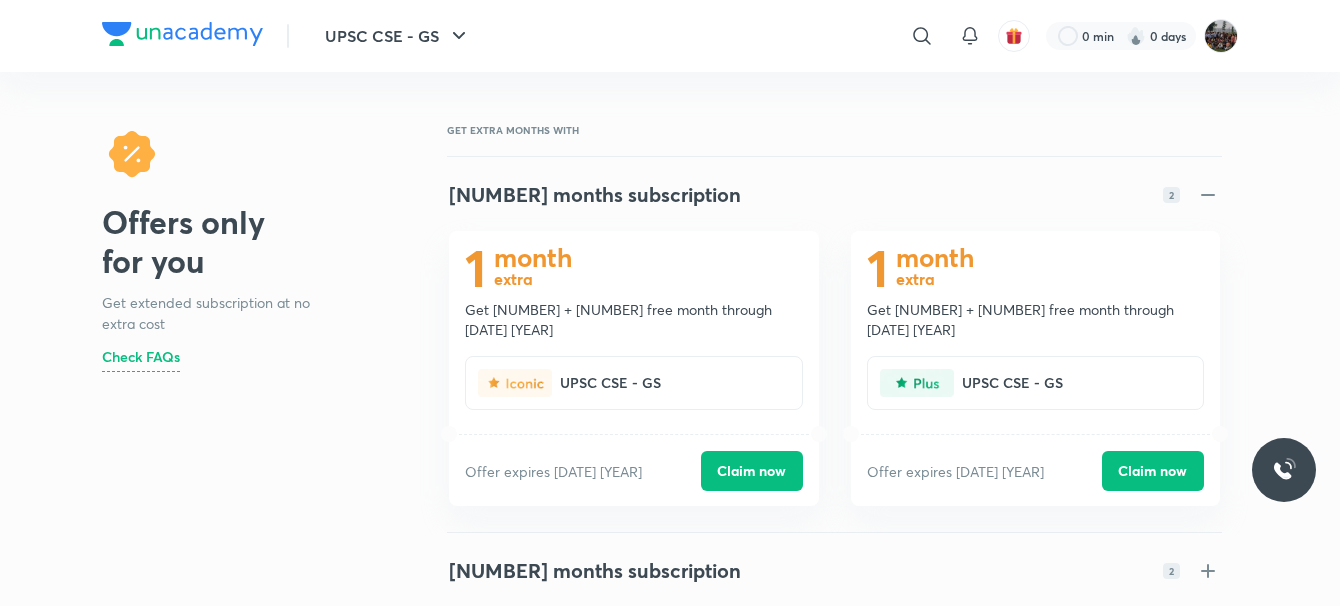 click at bounding box center [182, 34] 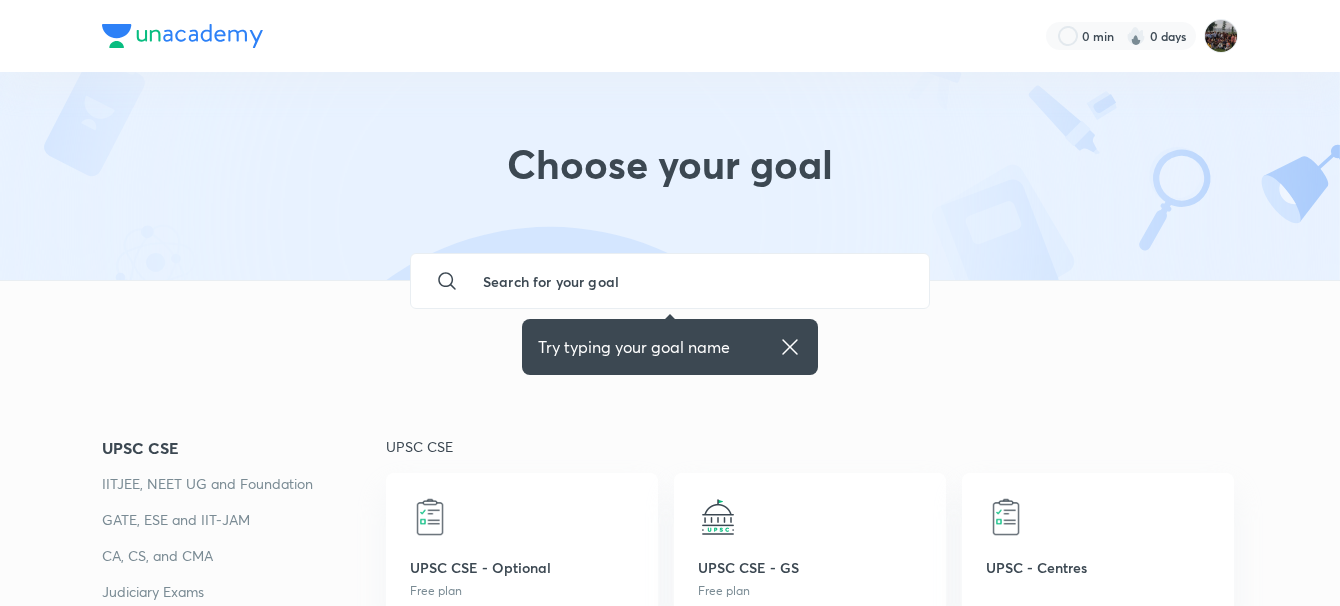 scroll, scrollTop: 0, scrollLeft: 0, axis: both 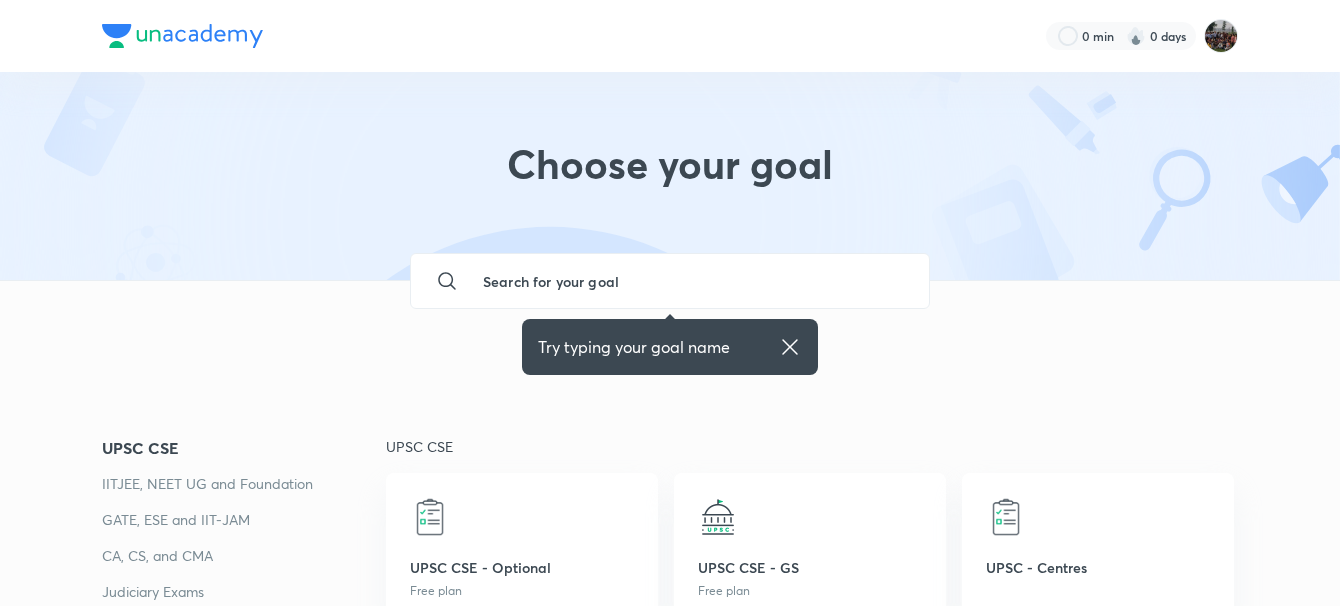 click 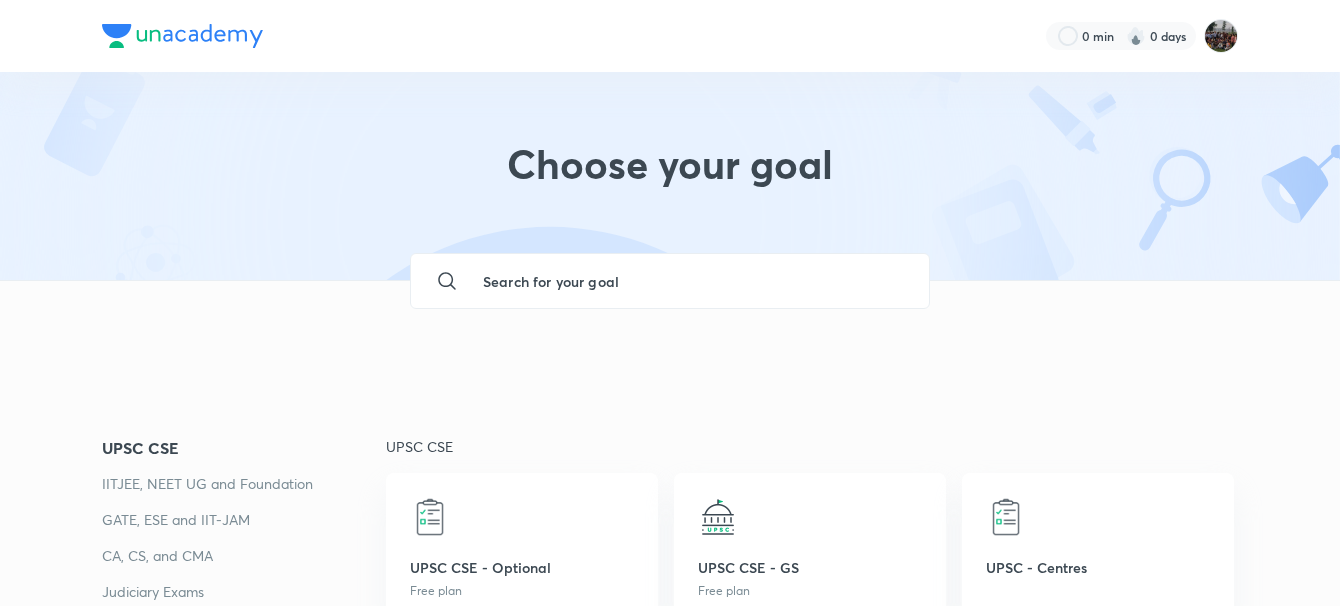 scroll, scrollTop: 300, scrollLeft: 0, axis: vertical 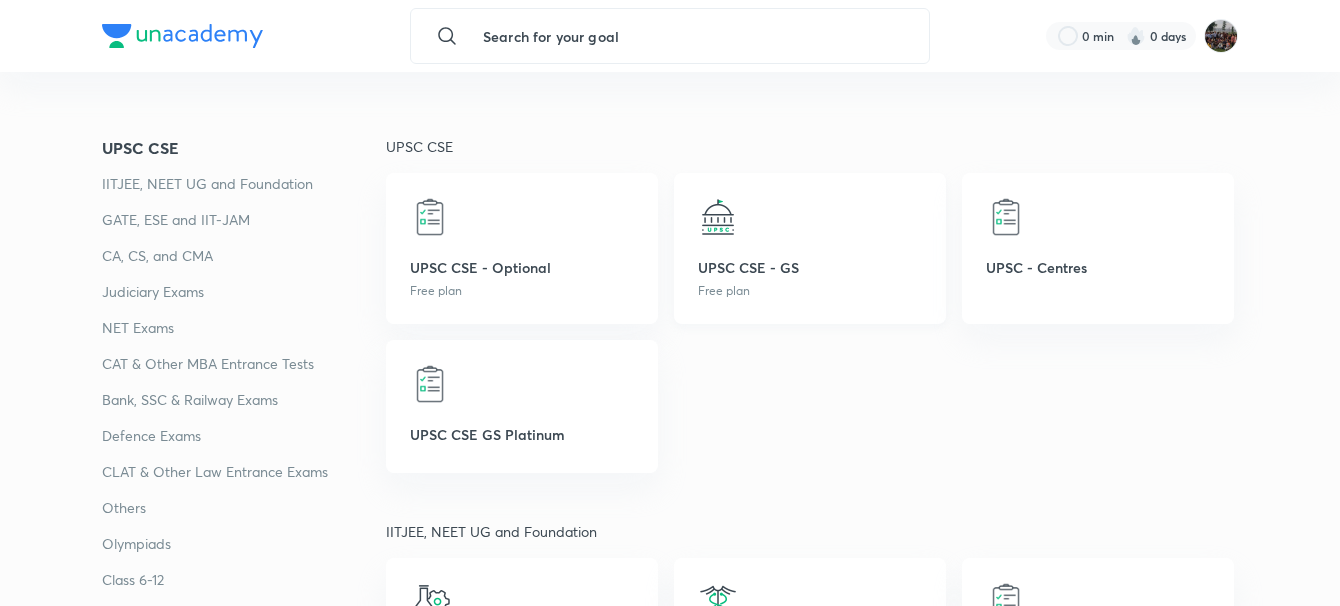 click on "UPSC CSE - GS Free plan" at bounding box center (810, 248) 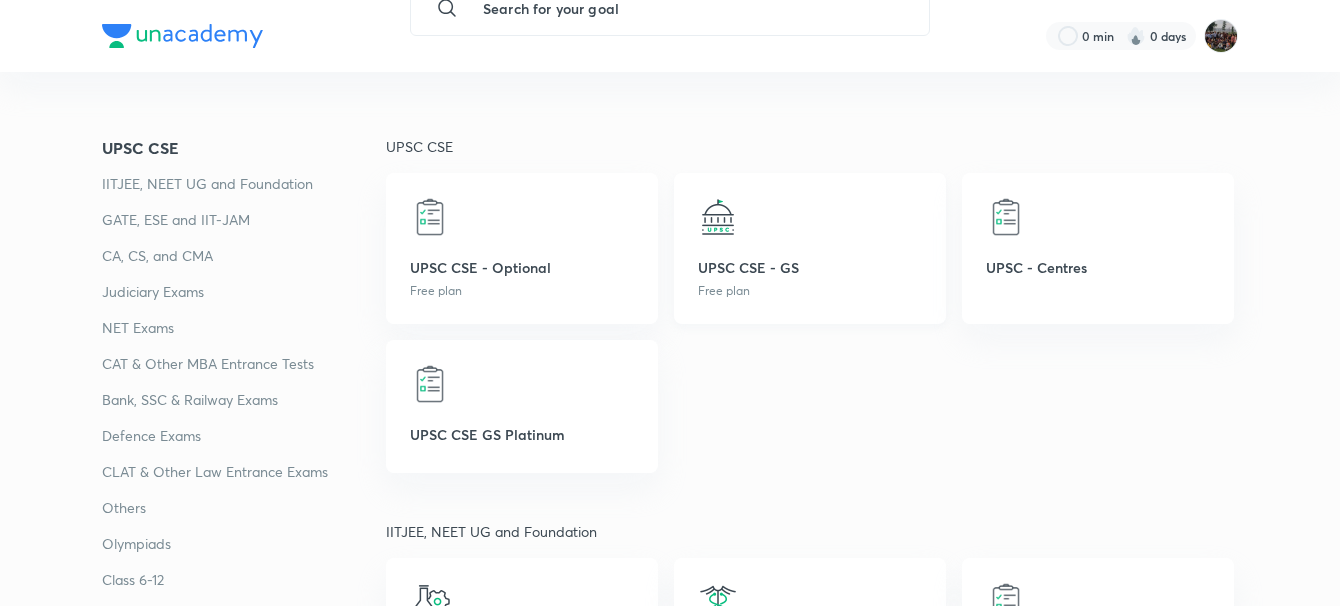 scroll, scrollTop: 0, scrollLeft: 0, axis: both 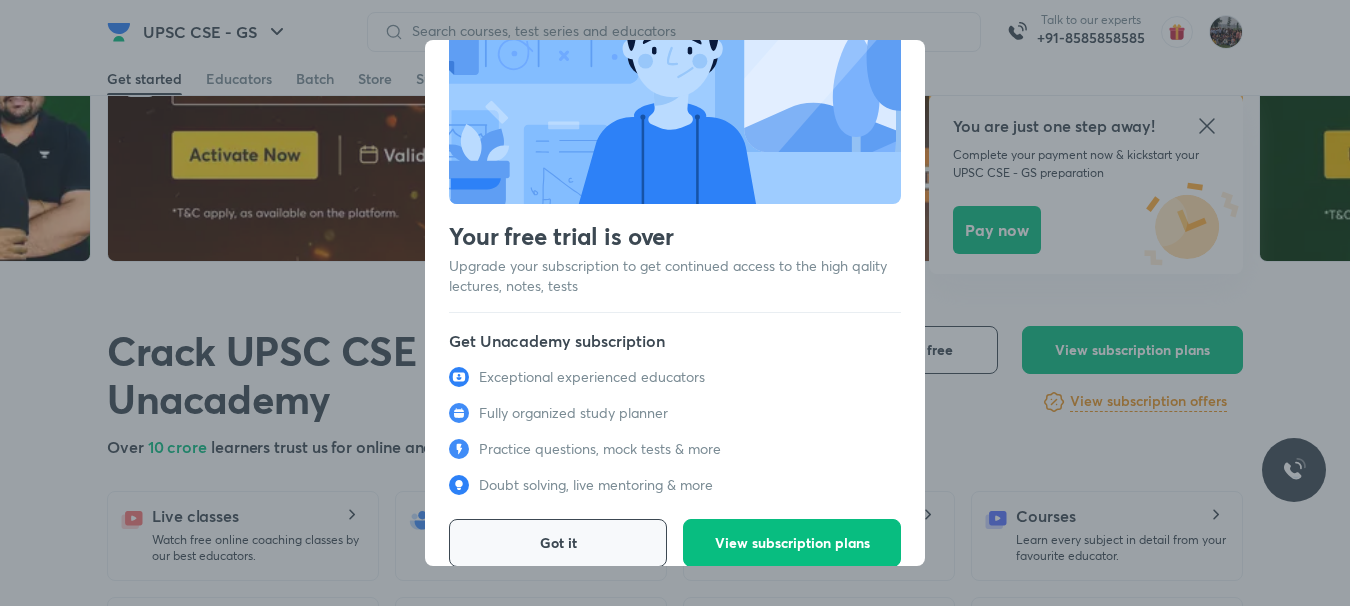 click on "Got it" at bounding box center [558, 543] 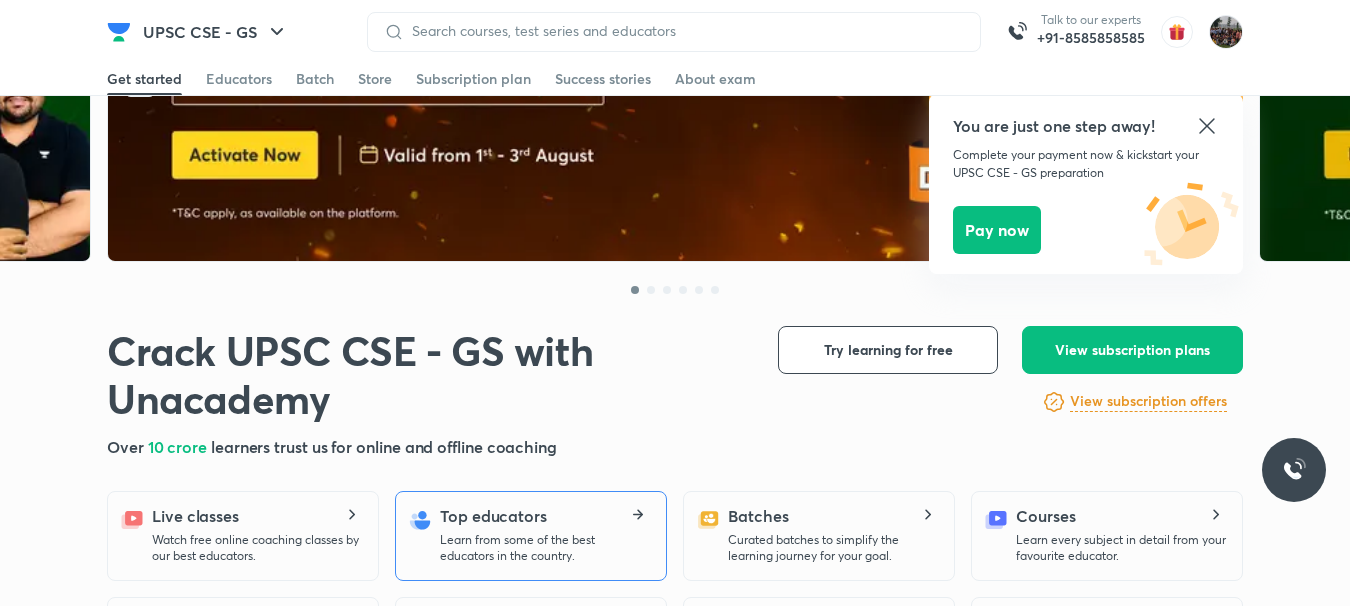 click on "Top educators Learn from some of the best educators in the country." at bounding box center [545, 534] 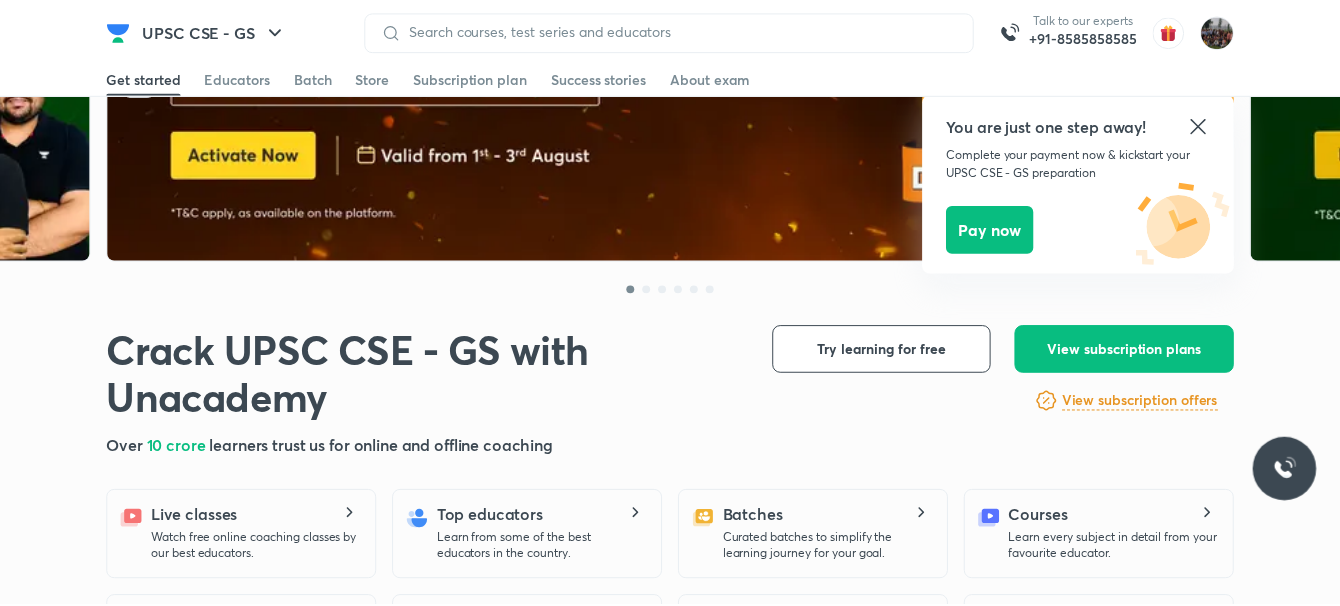 scroll, scrollTop: 0, scrollLeft: 0, axis: both 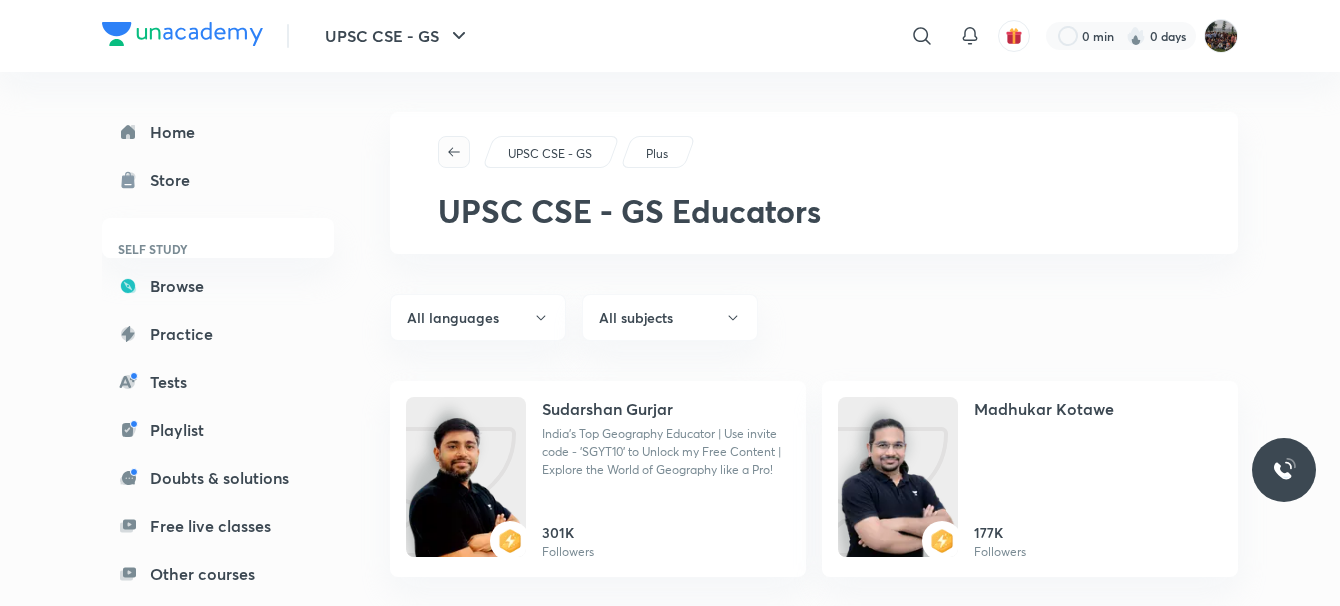 click at bounding box center [454, 152] 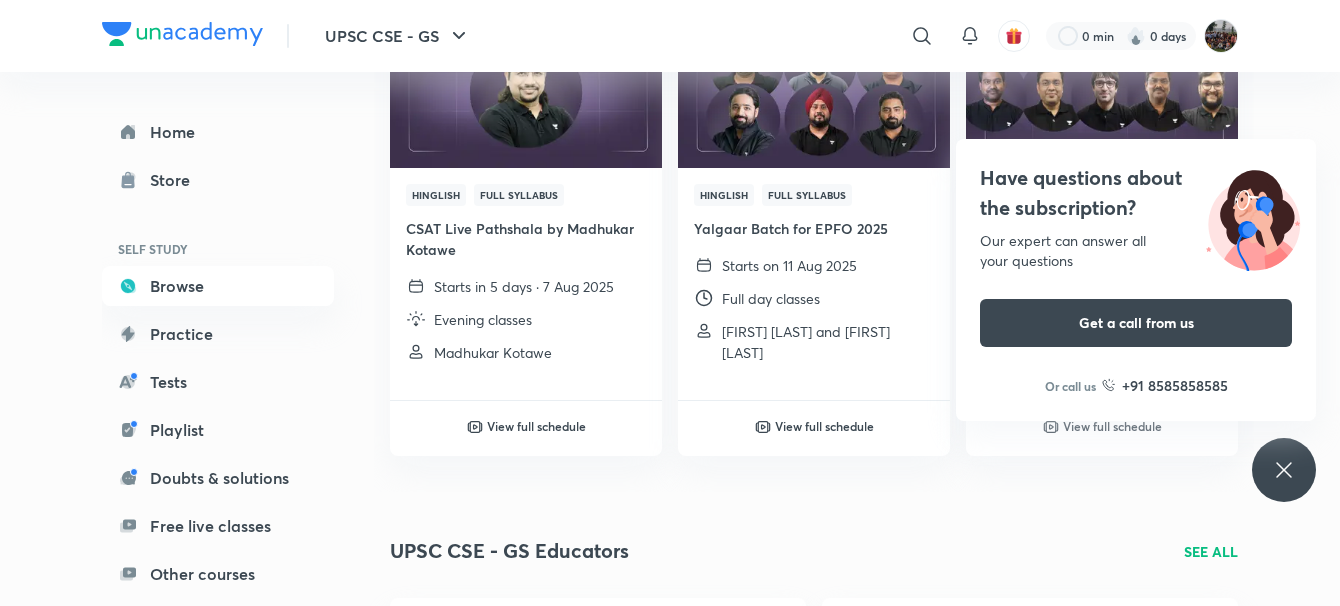 scroll, scrollTop: 500, scrollLeft: 0, axis: vertical 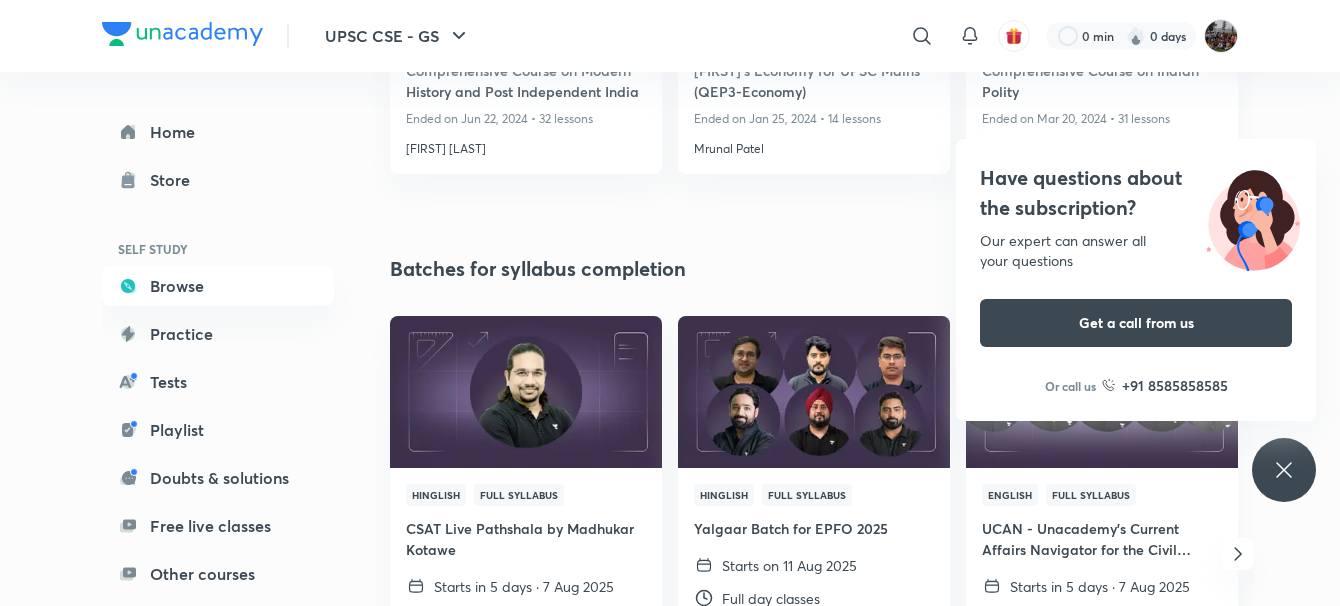 click on "Have questions about the subscription? Our expert can answer all your questions Get a call from us Or call us +91 8585858585" at bounding box center [1284, 470] 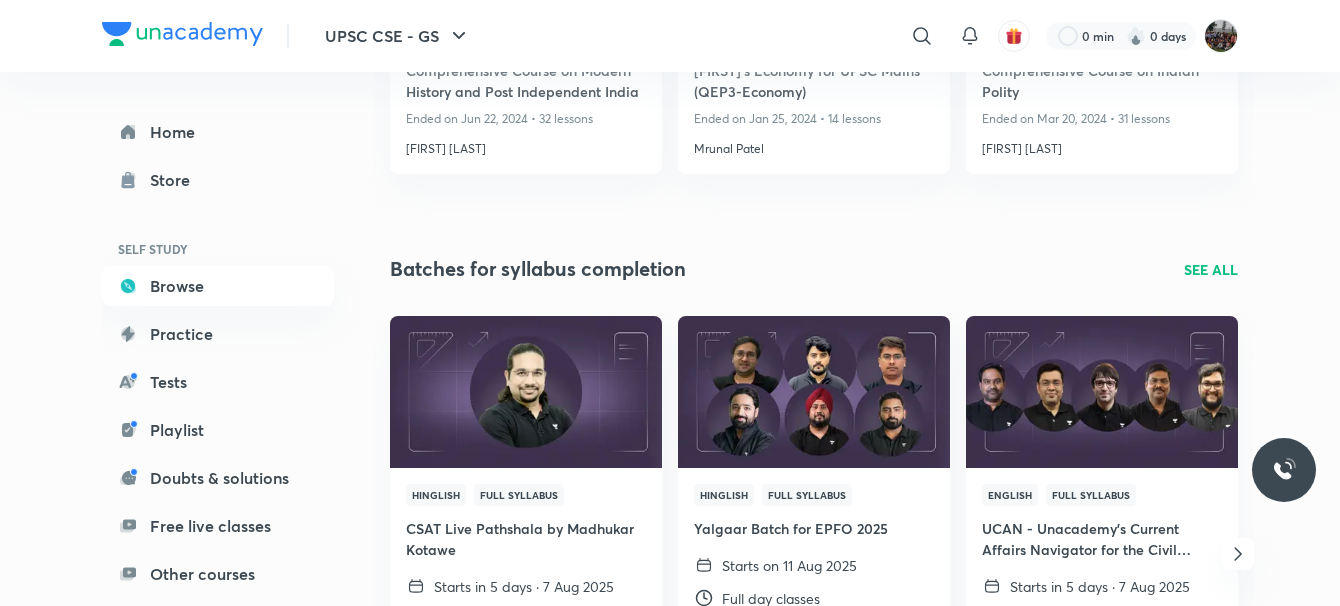 click on "SEE ALL" at bounding box center [1211, 269] 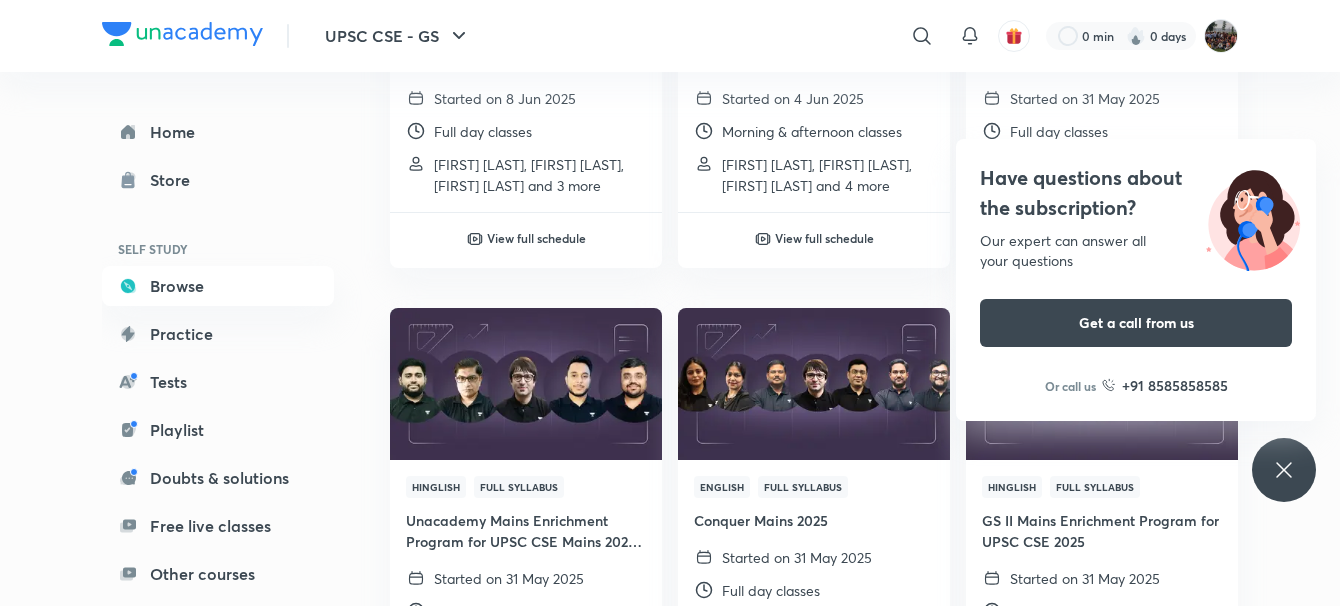 scroll, scrollTop: 4100, scrollLeft: 0, axis: vertical 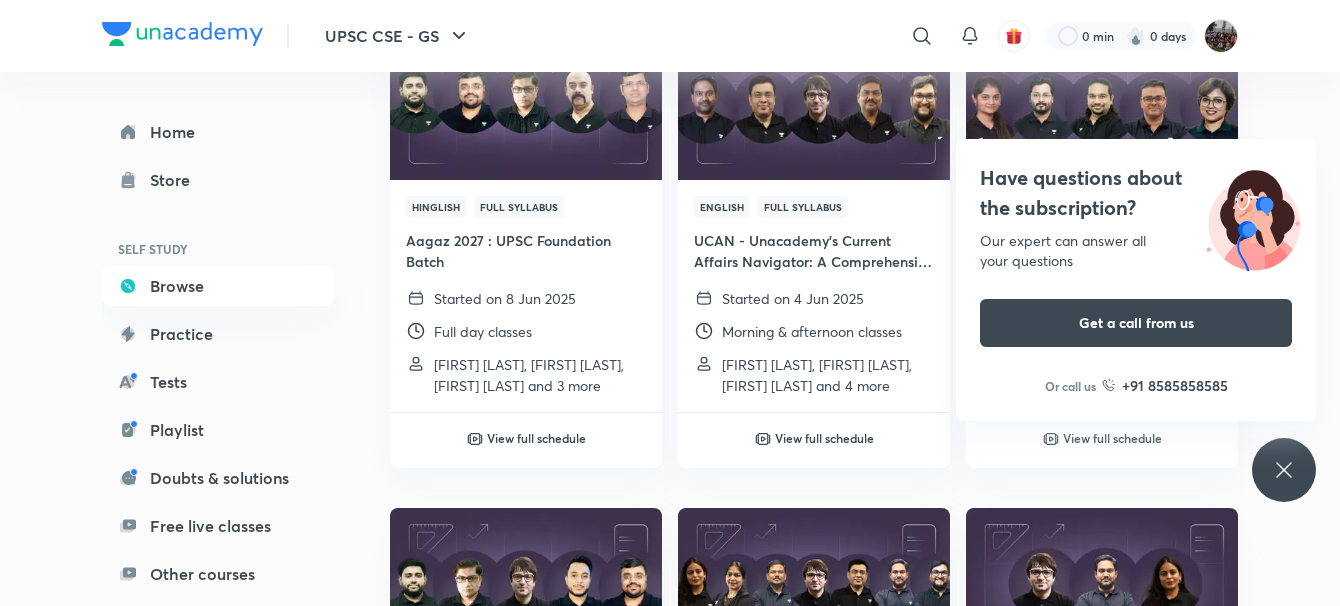 click 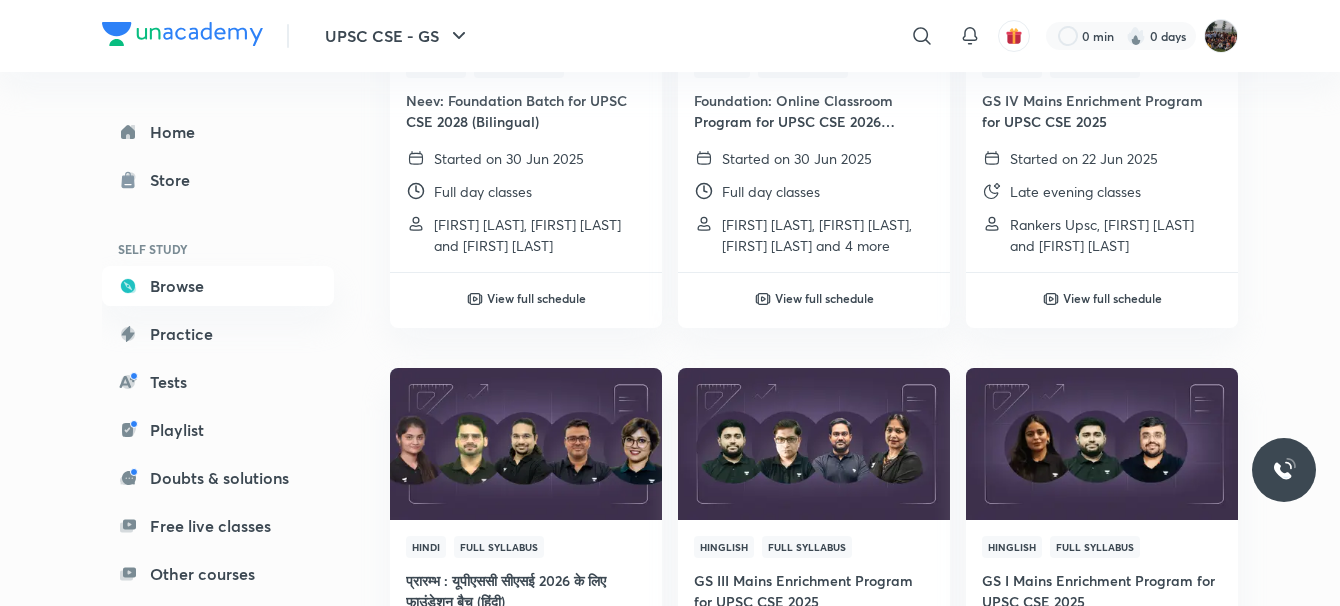 scroll, scrollTop: 2600, scrollLeft: 0, axis: vertical 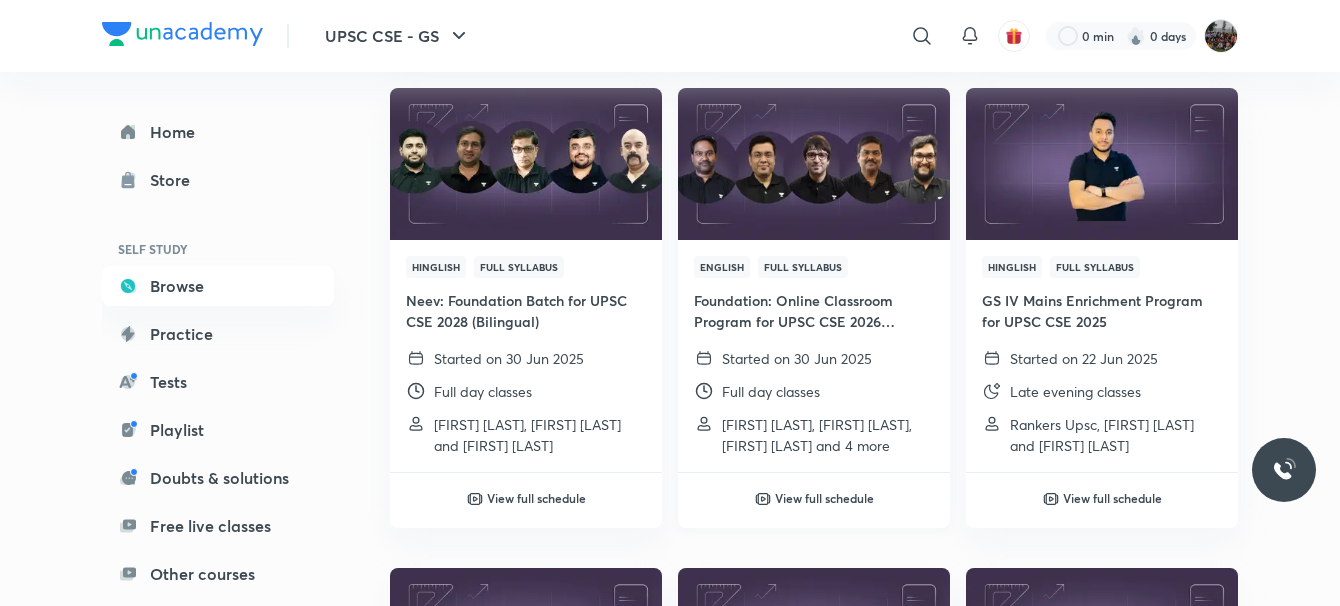 click on "Foundation: Online Classroom Program for UPSC CSE 2026 (English)" at bounding box center (814, 311) 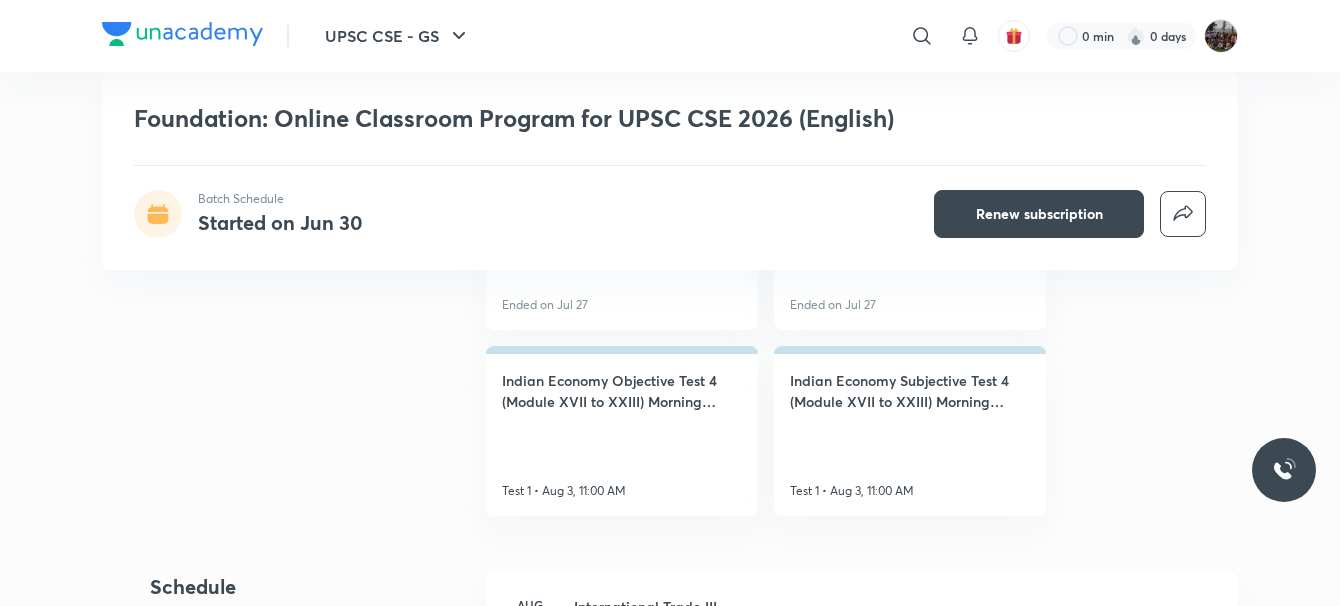 scroll, scrollTop: 1900, scrollLeft: 0, axis: vertical 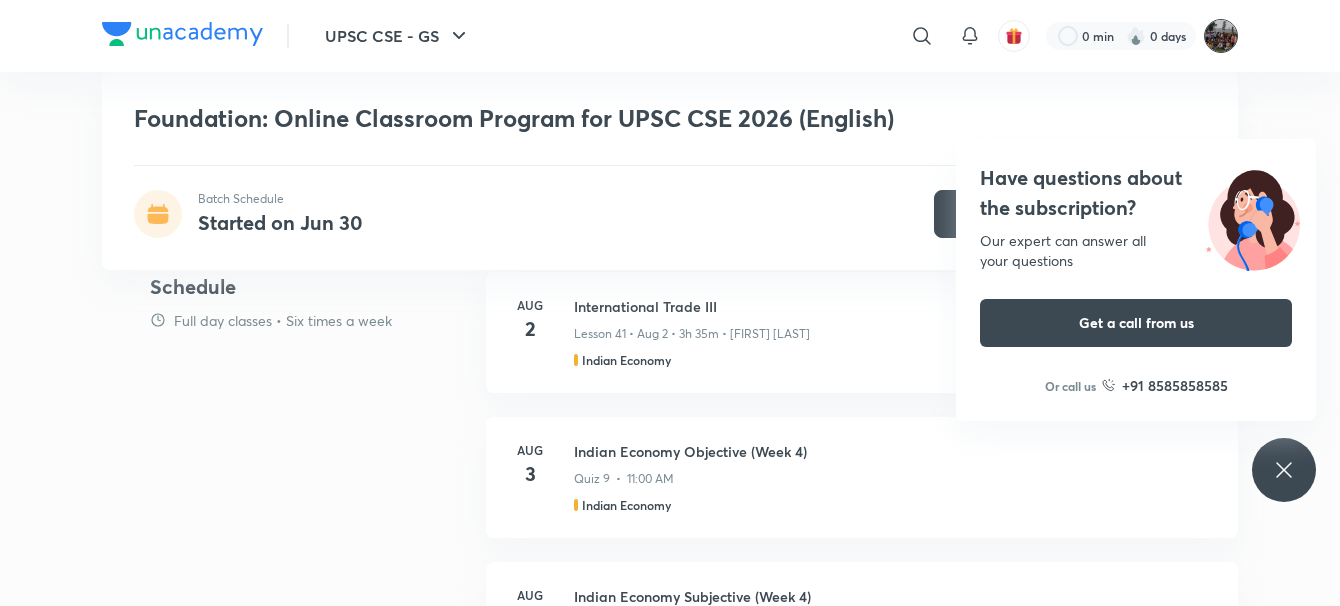 click at bounding box center (1221, 36) 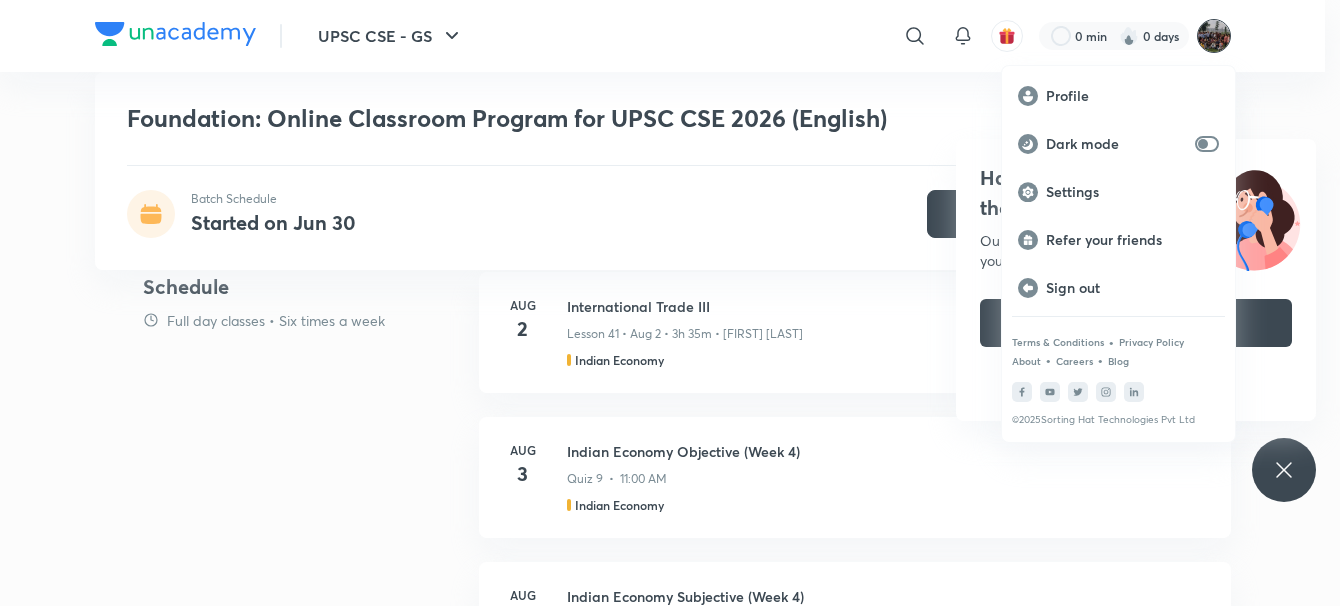 scroll, scrollTop: 2400, scrollLeft: 0, axis: vertical 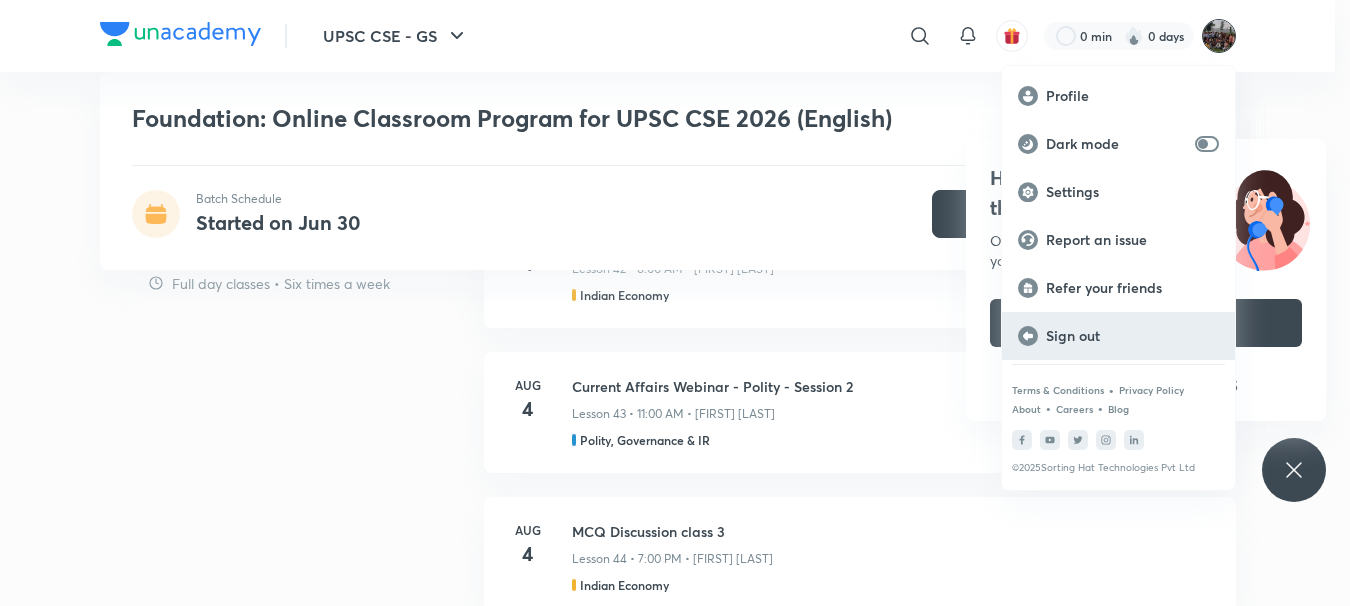 click on "Sign out" at bounding box center (1132, 336) 